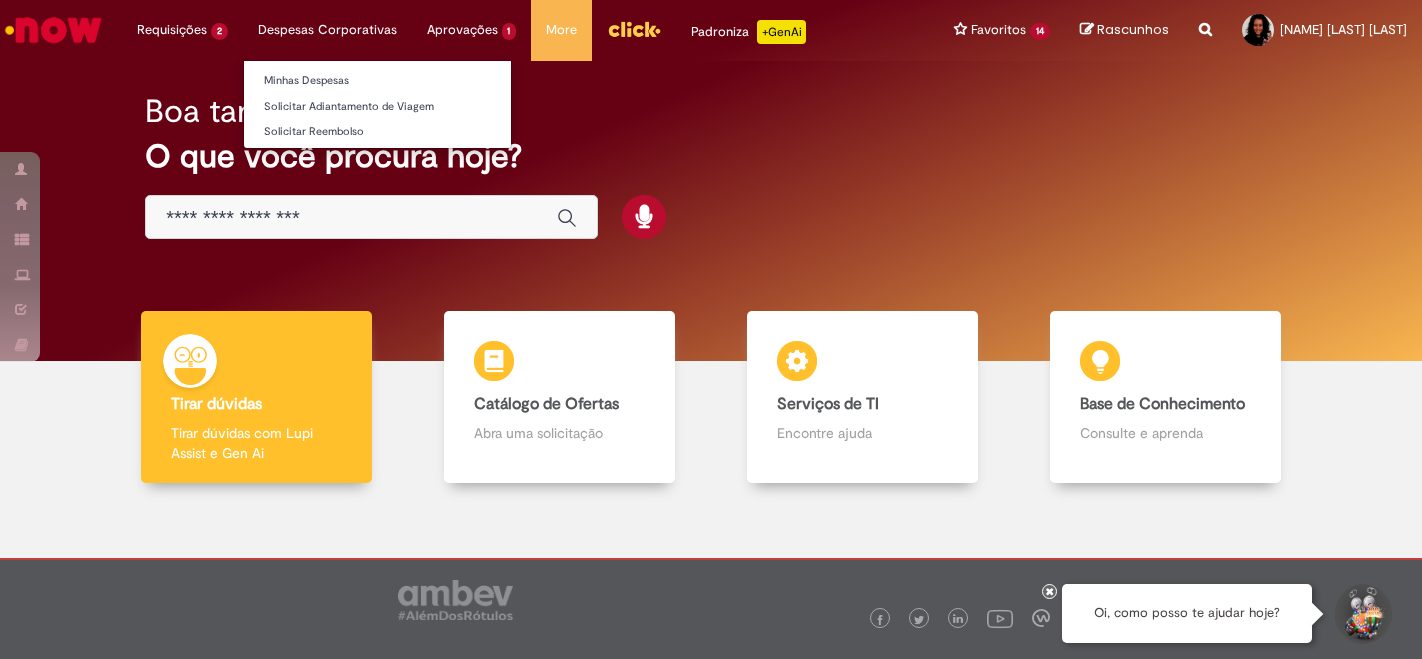 scroll, scrollTop: 0, scrollLeft: 0, axis: both 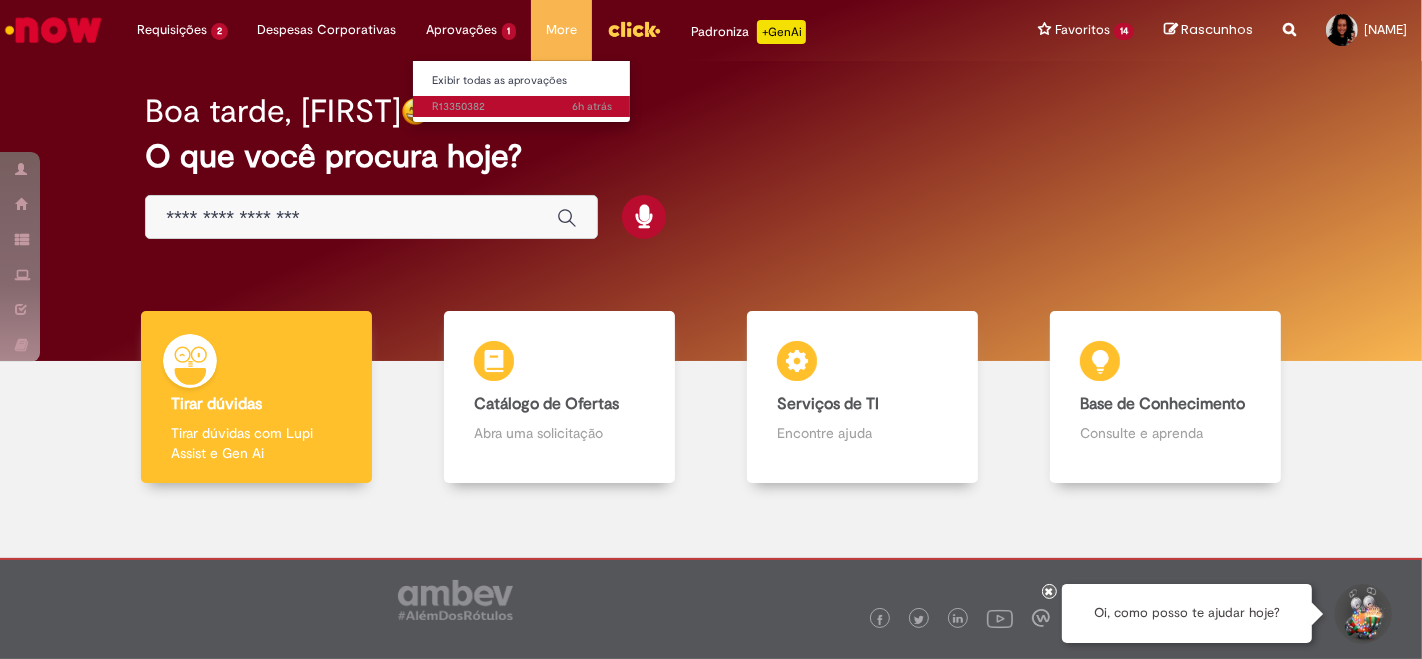 click on "6h atrás 6 horas atrás  R13350382" at bounding box center (523, 107) 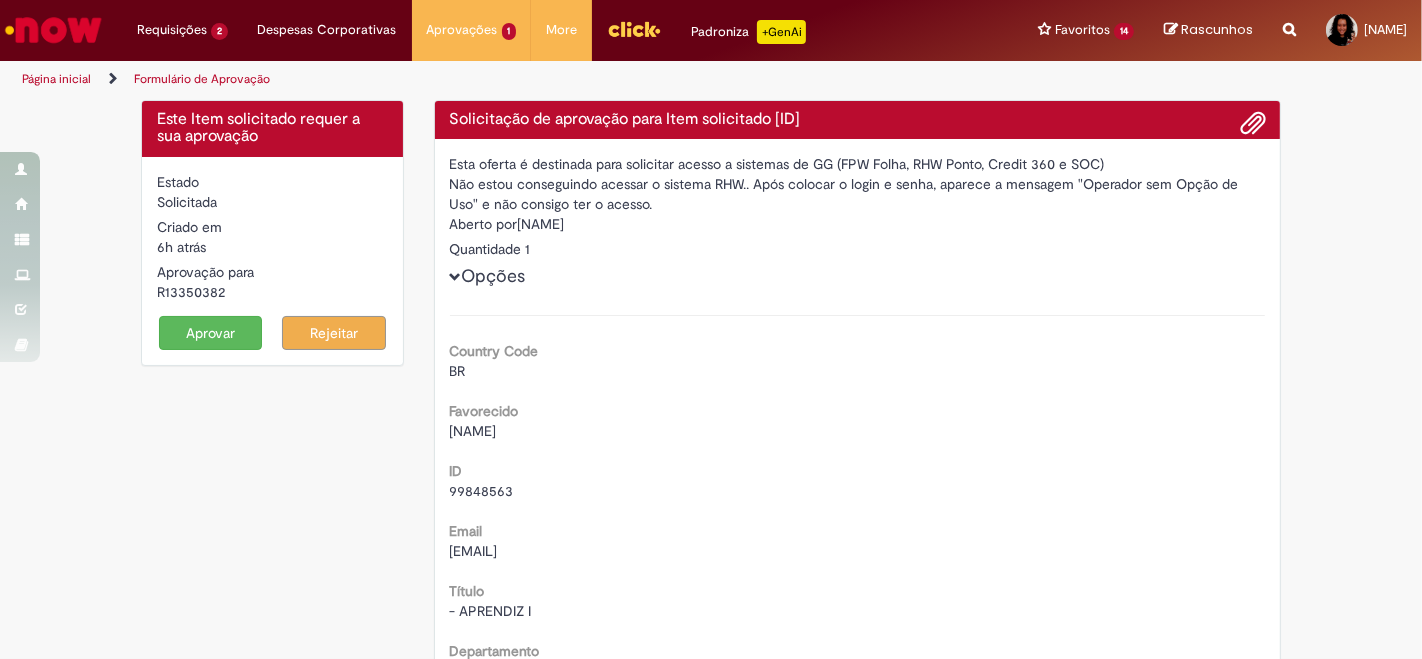 click on "Aprovar" at bounding box center (211, 333) 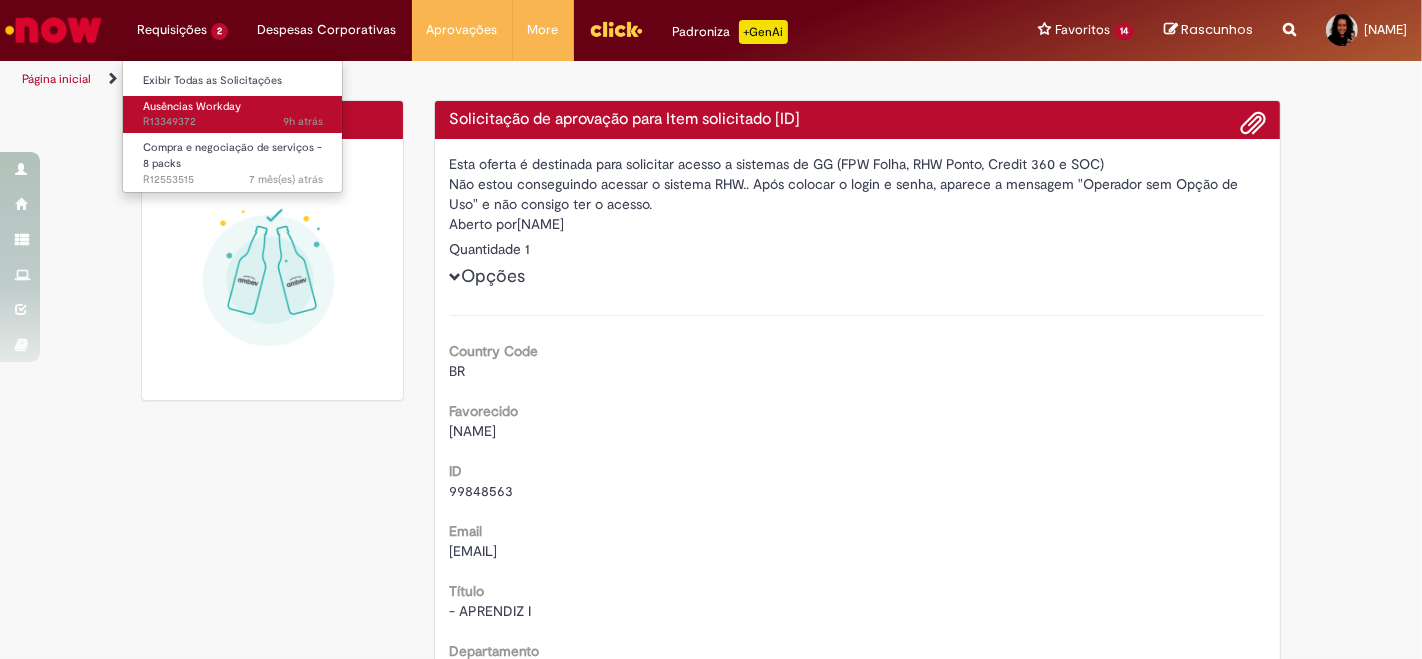 click on "Ausências Workday" at bounding box center [192, 106] 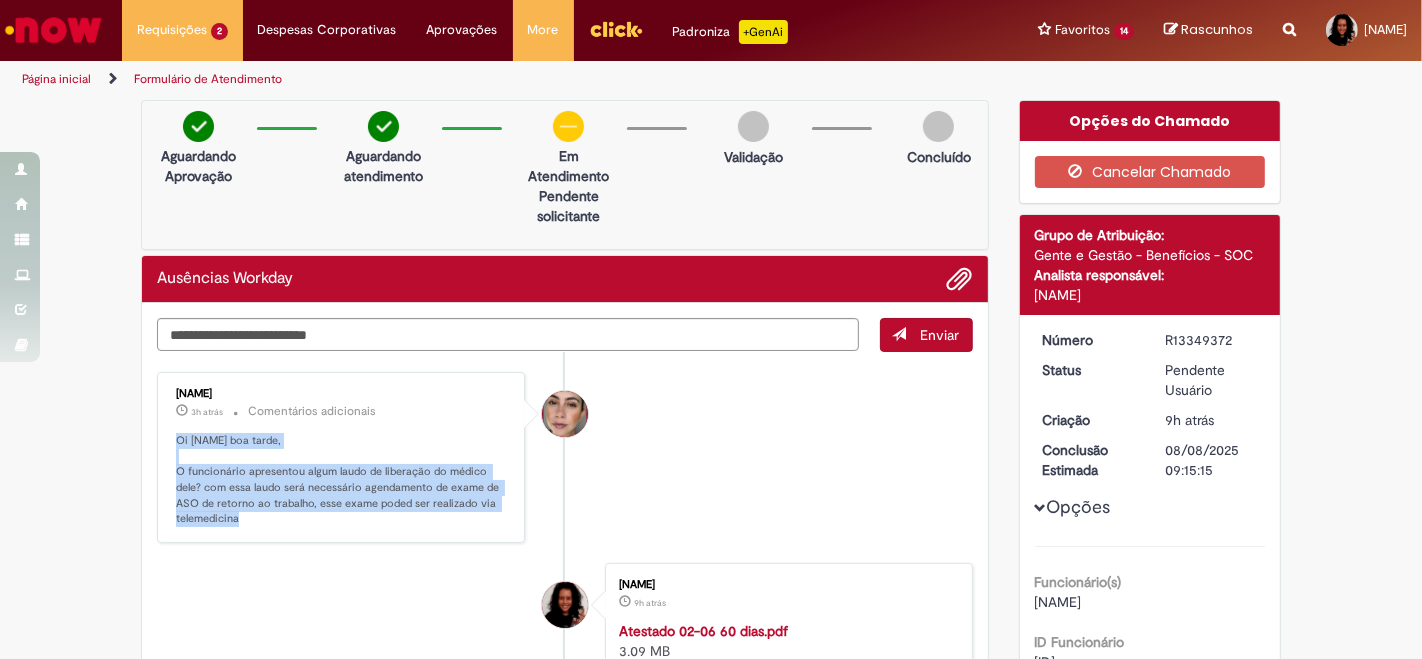 drag, startPoint x: 245, startPoint y: 518, endPoint x: 151, endPoint y: 441, distance: 121.511314 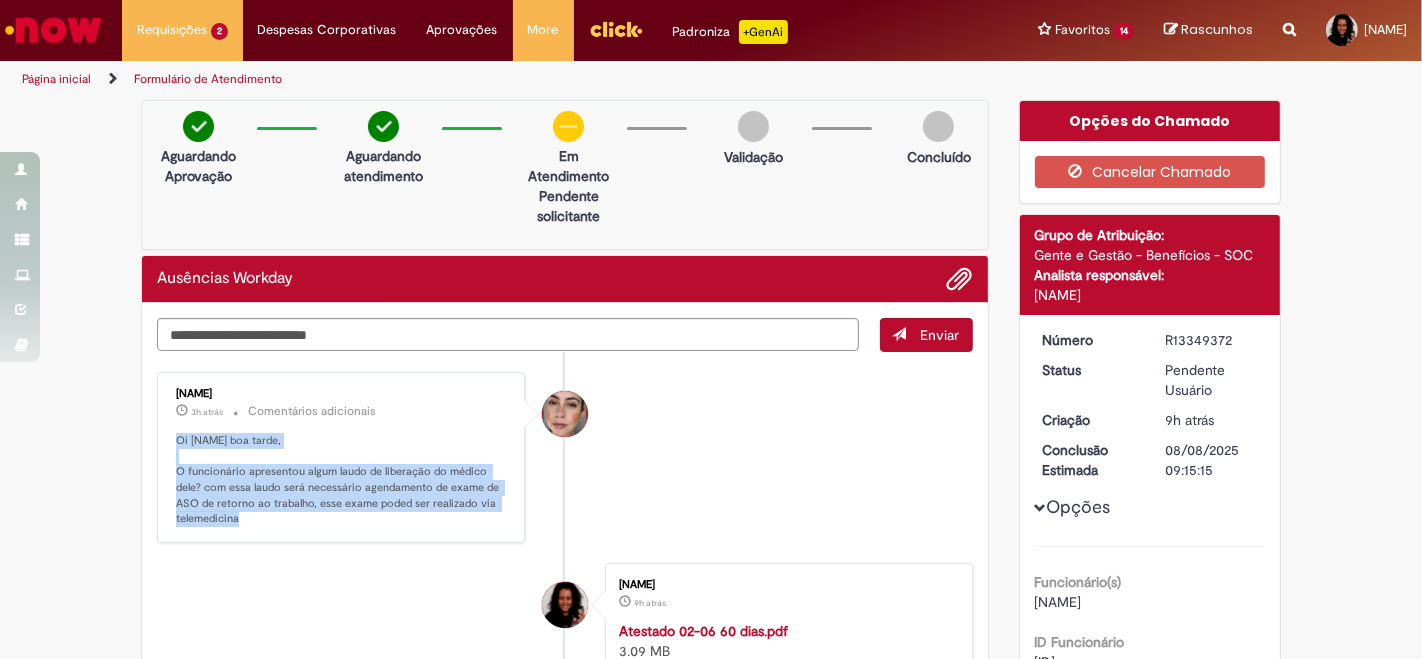copy on "Oi [FIRST] boa tarde,
O funcionário apresentou algum laudo de liberação do médico dele? com essa laudo será necessário agendamento de exame de ASO de retorno ao trabalho, esse exame poded ser realizado via telemedicina" 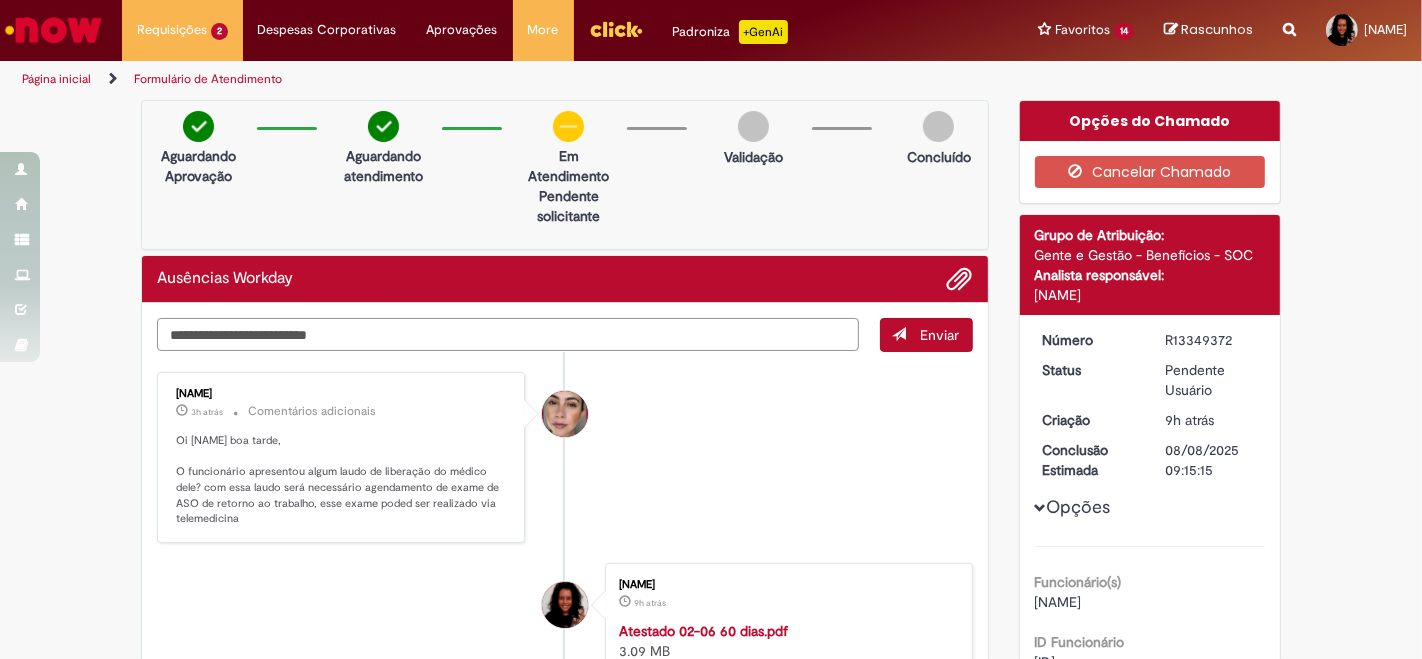 click at bounding box center [508, 334] 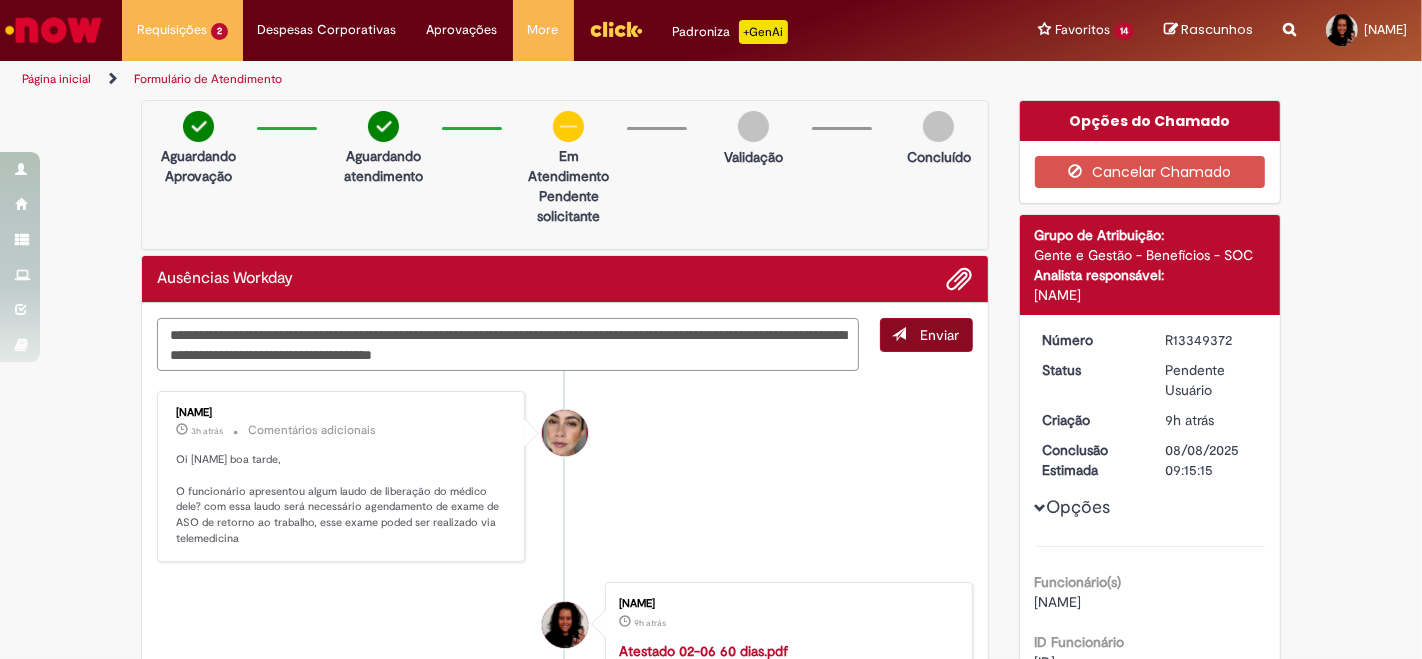 type on "**********" 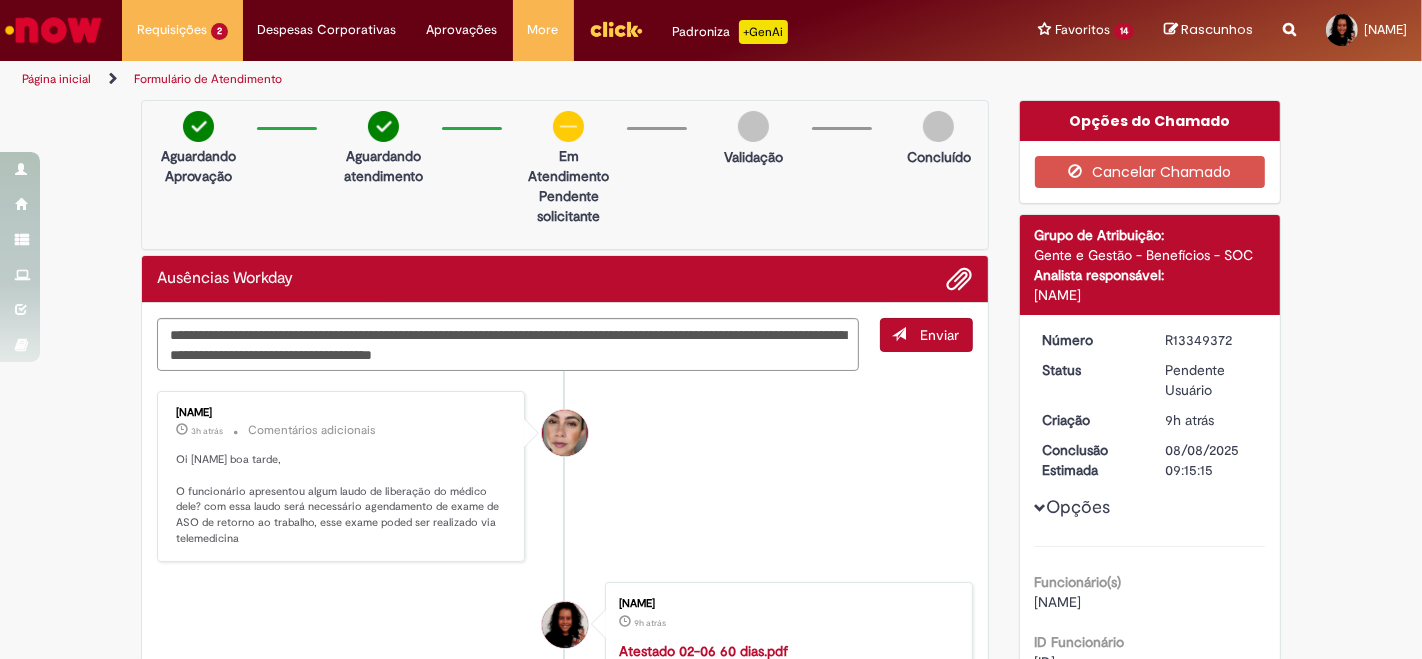 click on "Enviar" at bounding box center [926, 335] 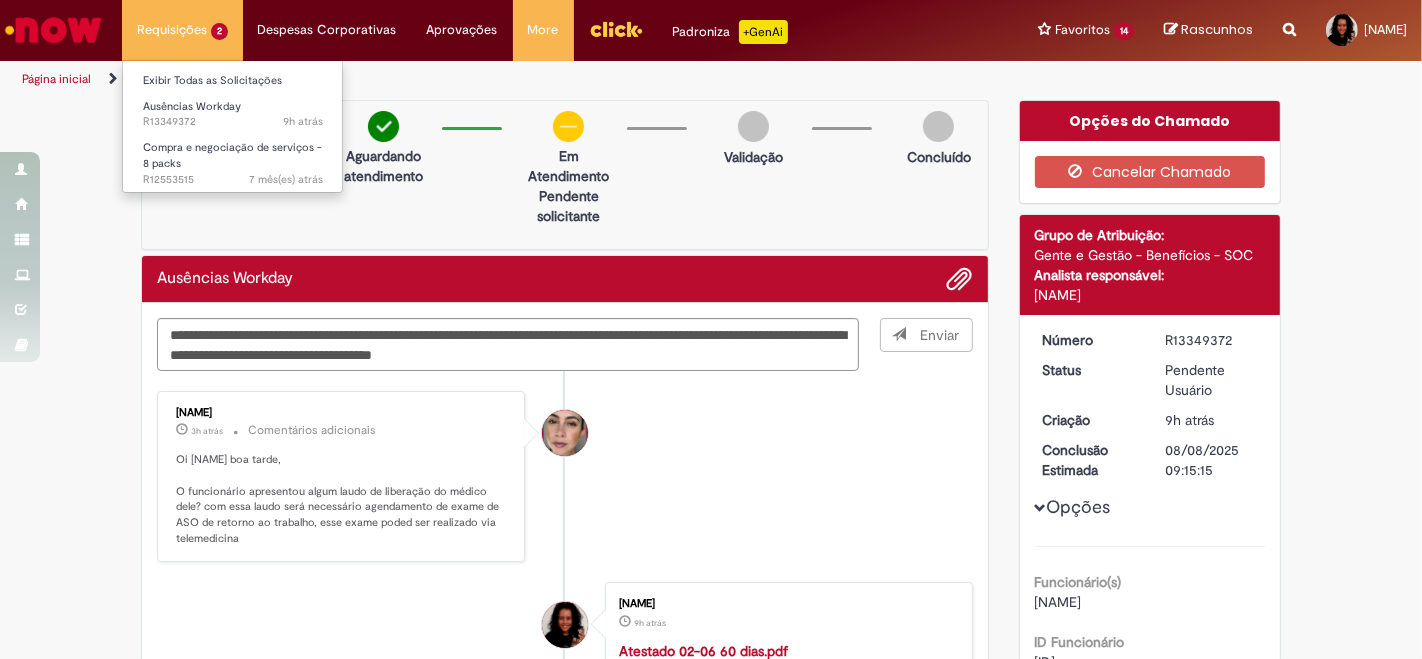 type 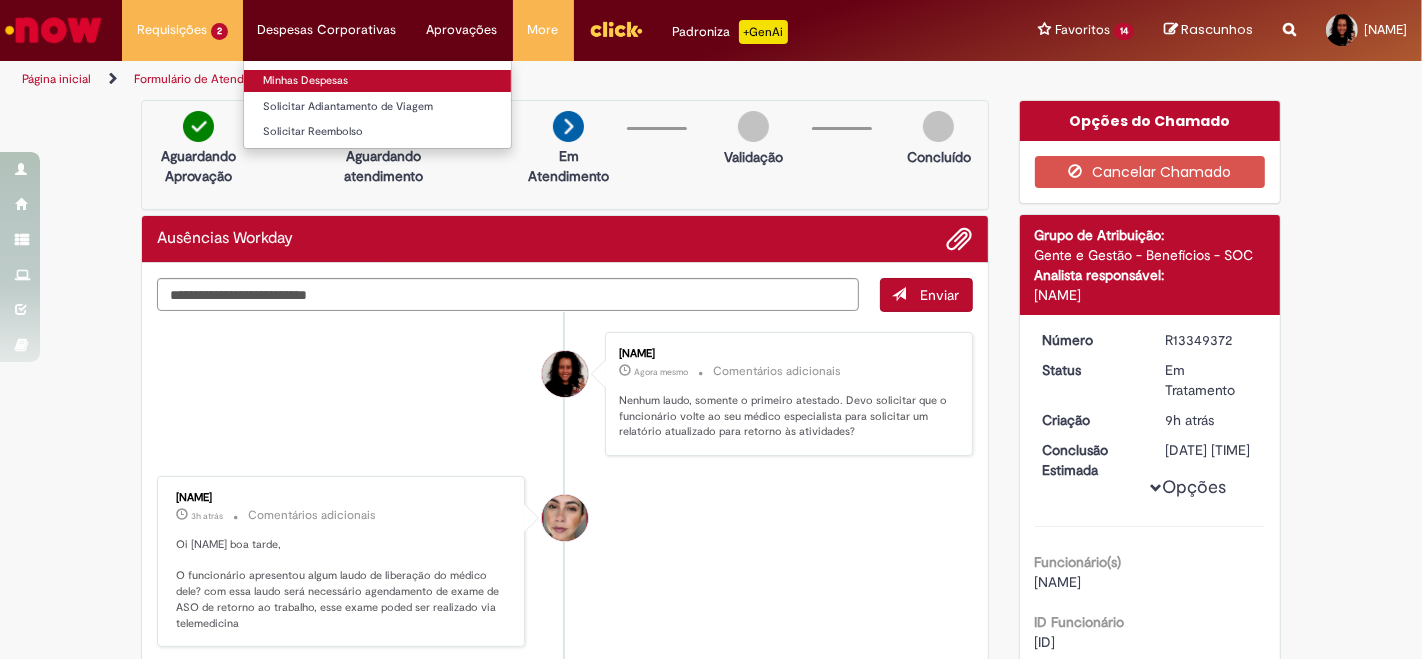 click on "Minhas Despesas" at bounding box center [377, 81] 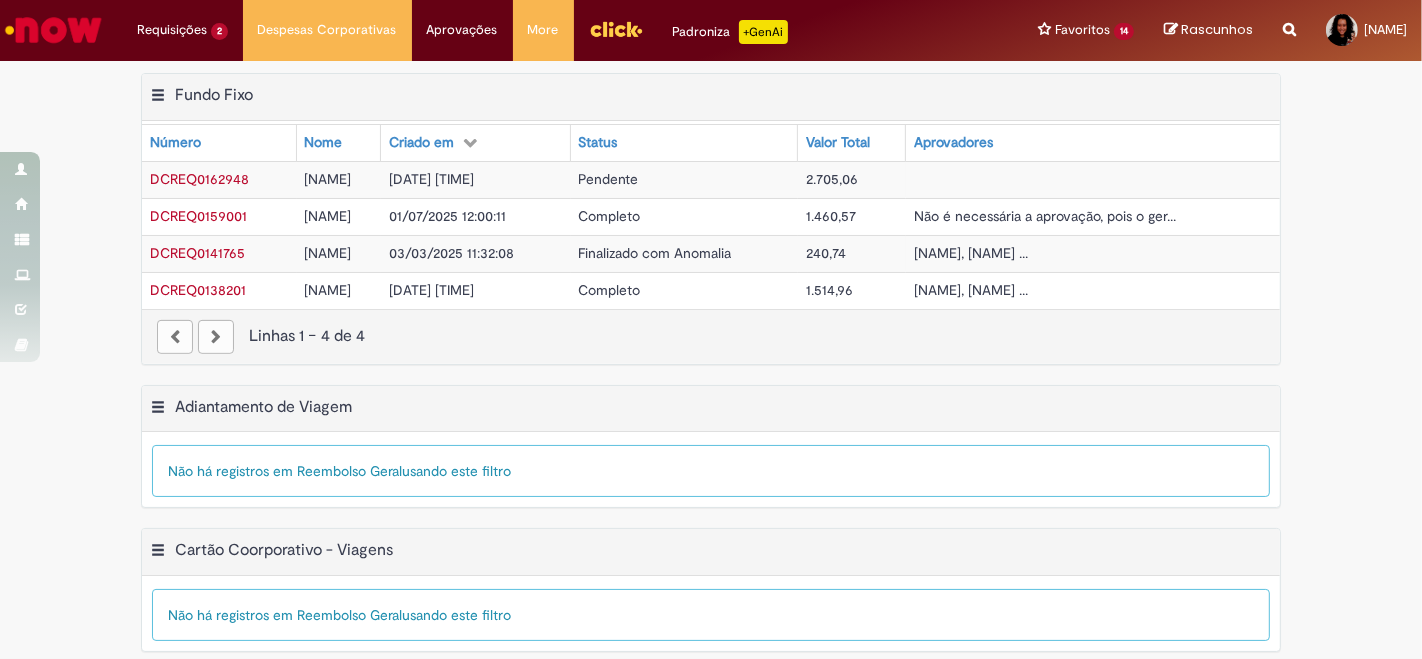 scroll, scrollTop: 420, scrollLeft: 0, axis: vertical 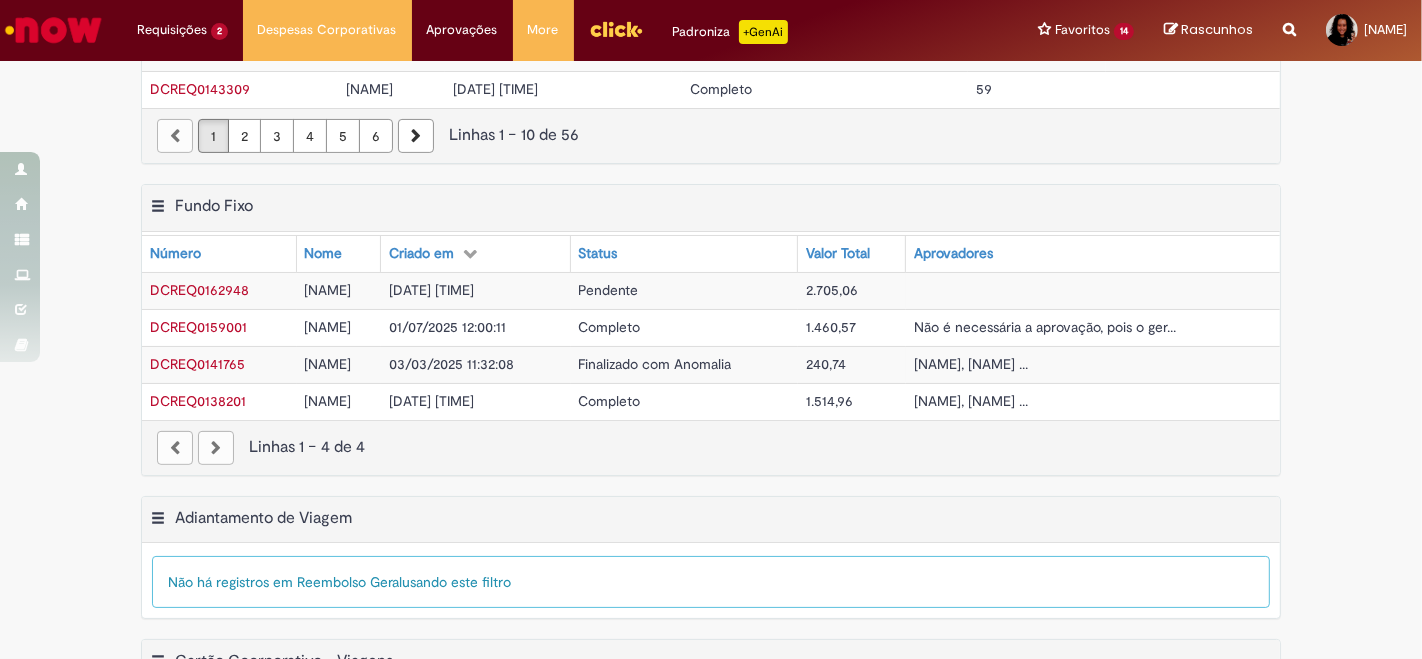 click on "Pendente" at bounding box center (609, 290) 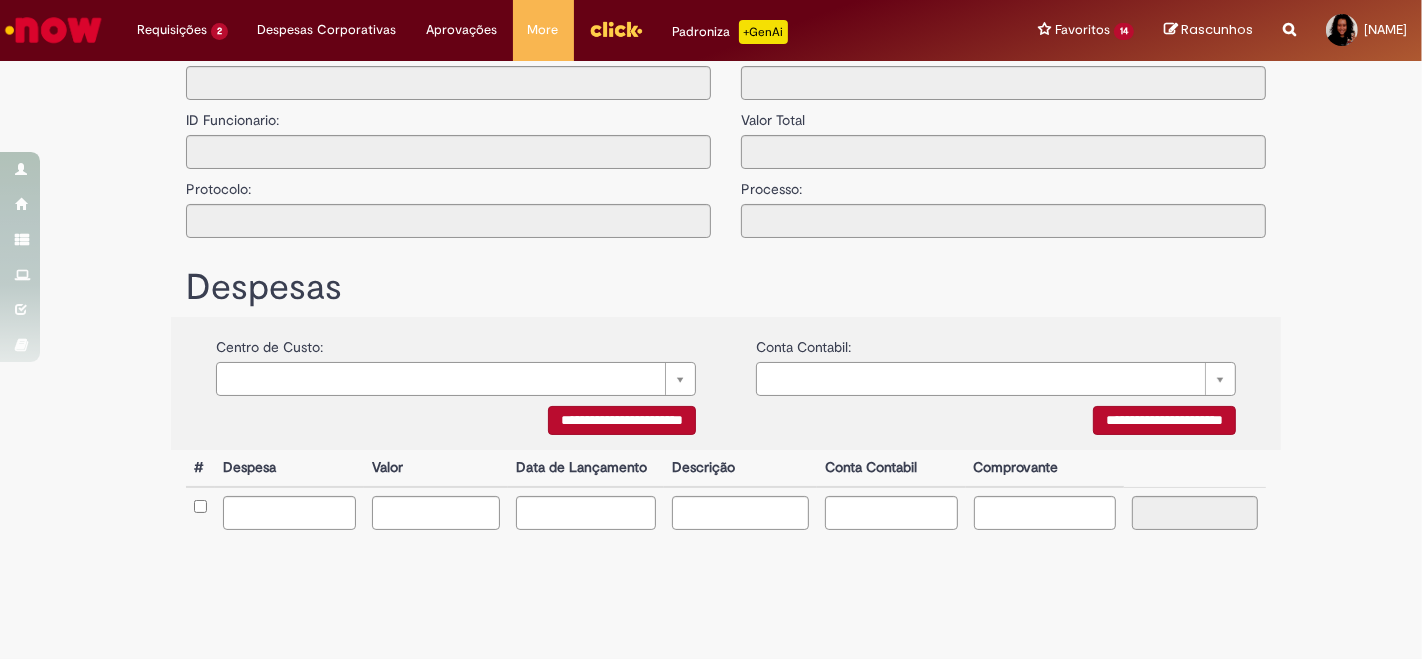 type on "**********" 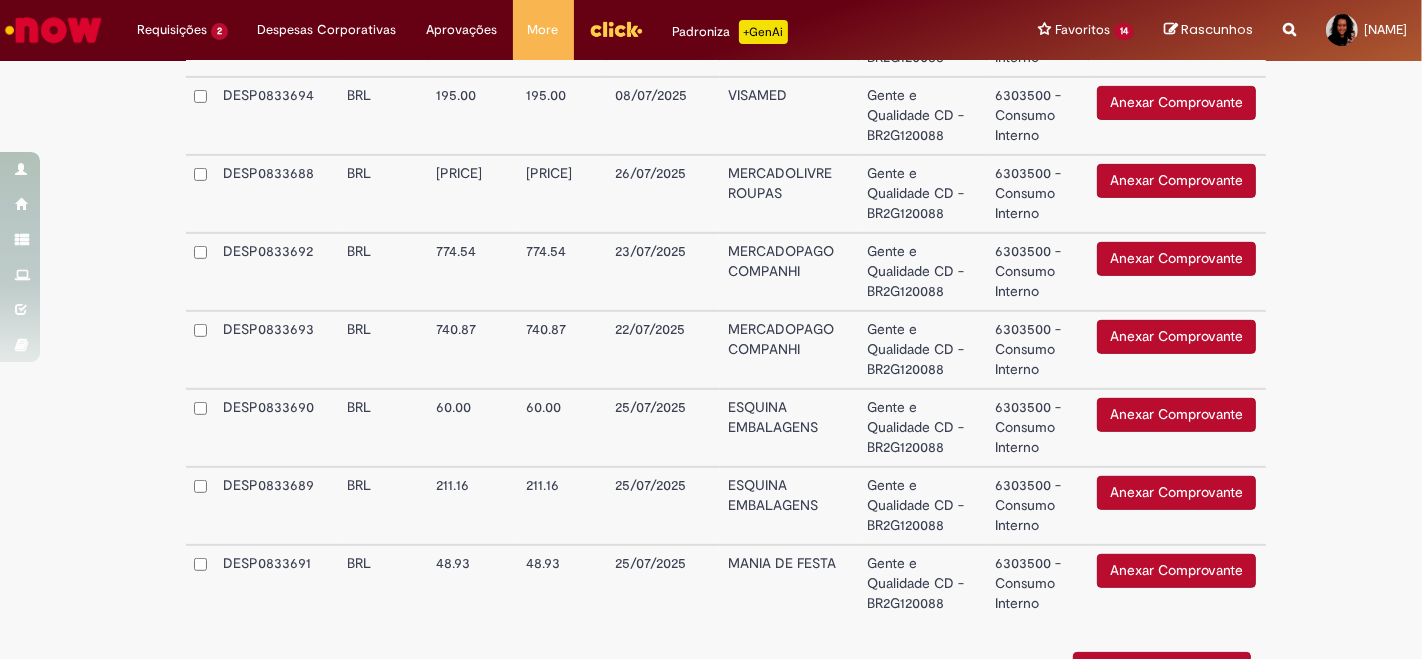 scroll, scrollTop: 626, scrollLeft: 0, axis: vertical 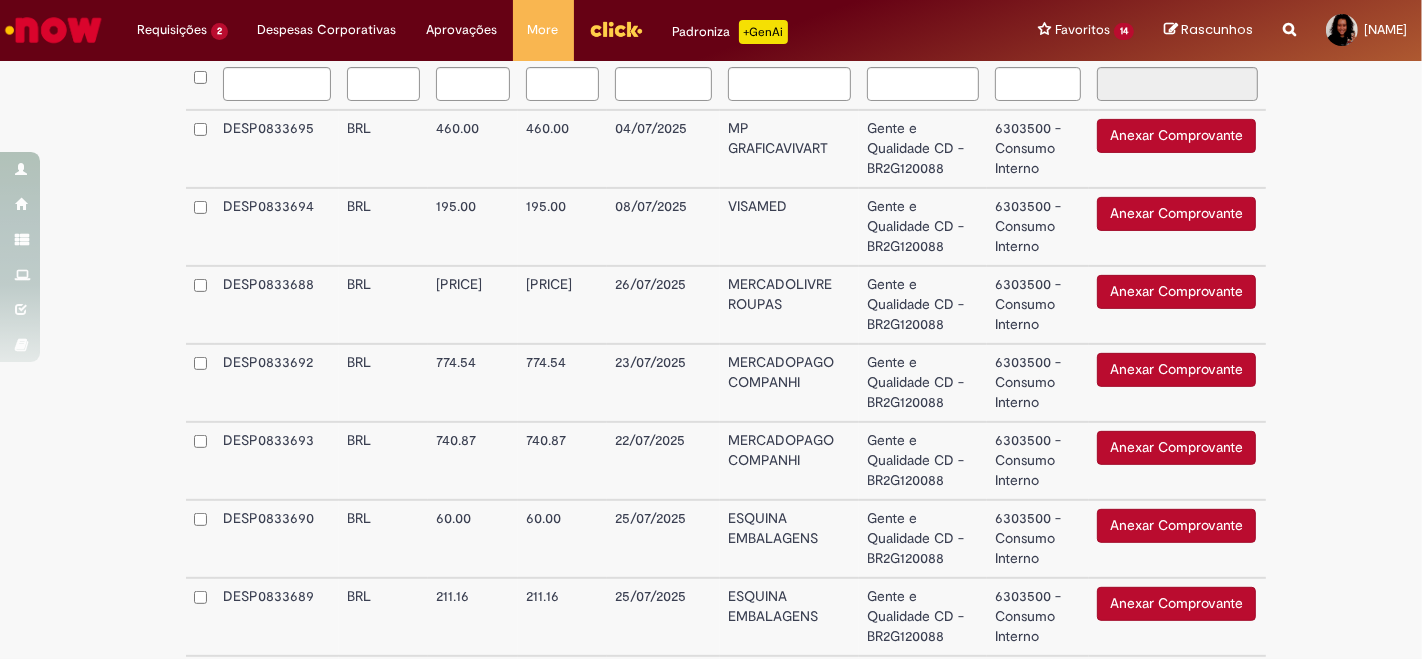 click on "**********" at bounding box center (711, 163) 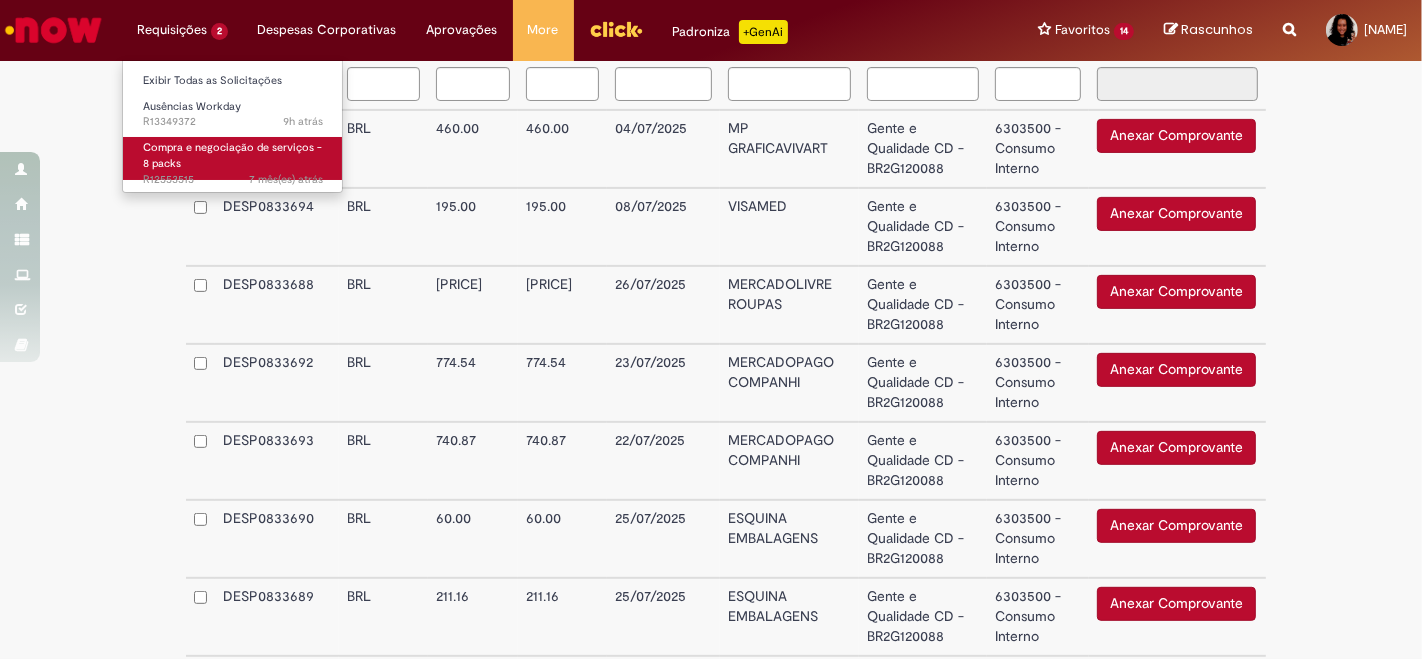 click on "Compra e negociação de serviços - [NUMBER] packs
[NUMBER] mês(es) atrás [NUMBER] meses atrás  [ID]" at bounding box center (233, 158) 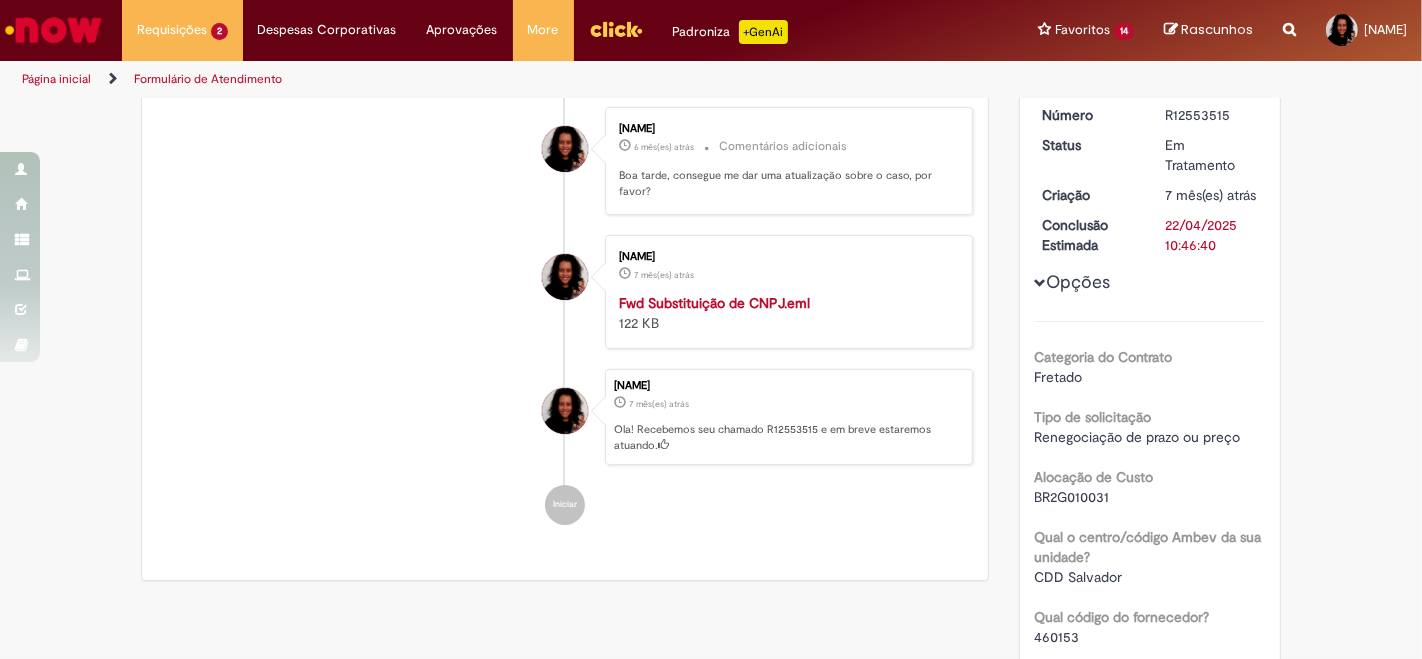 scroll, scrollTop: 114, scrollLeft: 0, axis: vertical 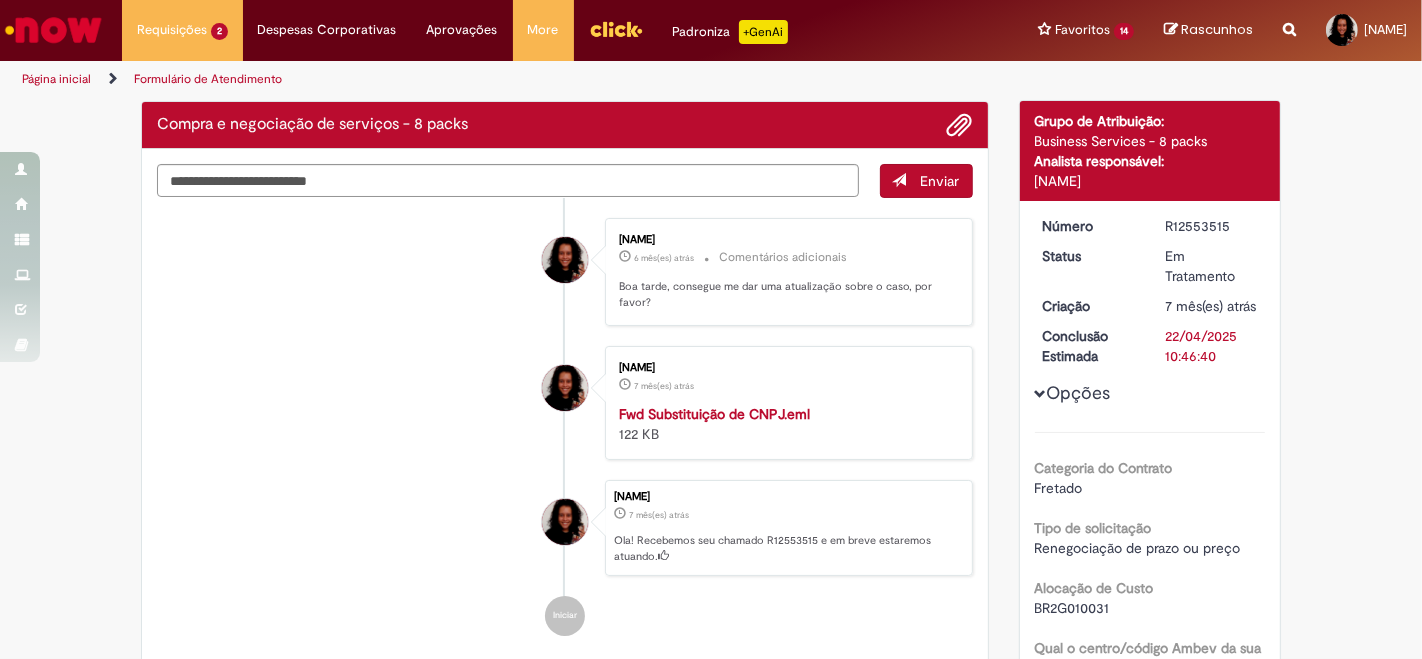 click on "Opções do Chamado
Cancelar Chamado
Detalhes do tíquete
Grupo de Atribuição:
Business Services - 8 packs
Analista responsável:
[FIRST] [LAST]
Número
R12553515
Status
Em Tratamento
Criação
7 mês(es) atrás 7 meses atrás
Conclusão Estimada
22/04/2025 10:46:40
Opções
Categoria do Contrato
Fretado
Tipo de solicitação
Renegociação de prazo ou preço
Alocação de Custo
BR2G010031
Qual o centro/código Ambev da sua unidade?
CDD Salvador
Qual código do fornecedor?
460153" at bounding box center [1150, 721] 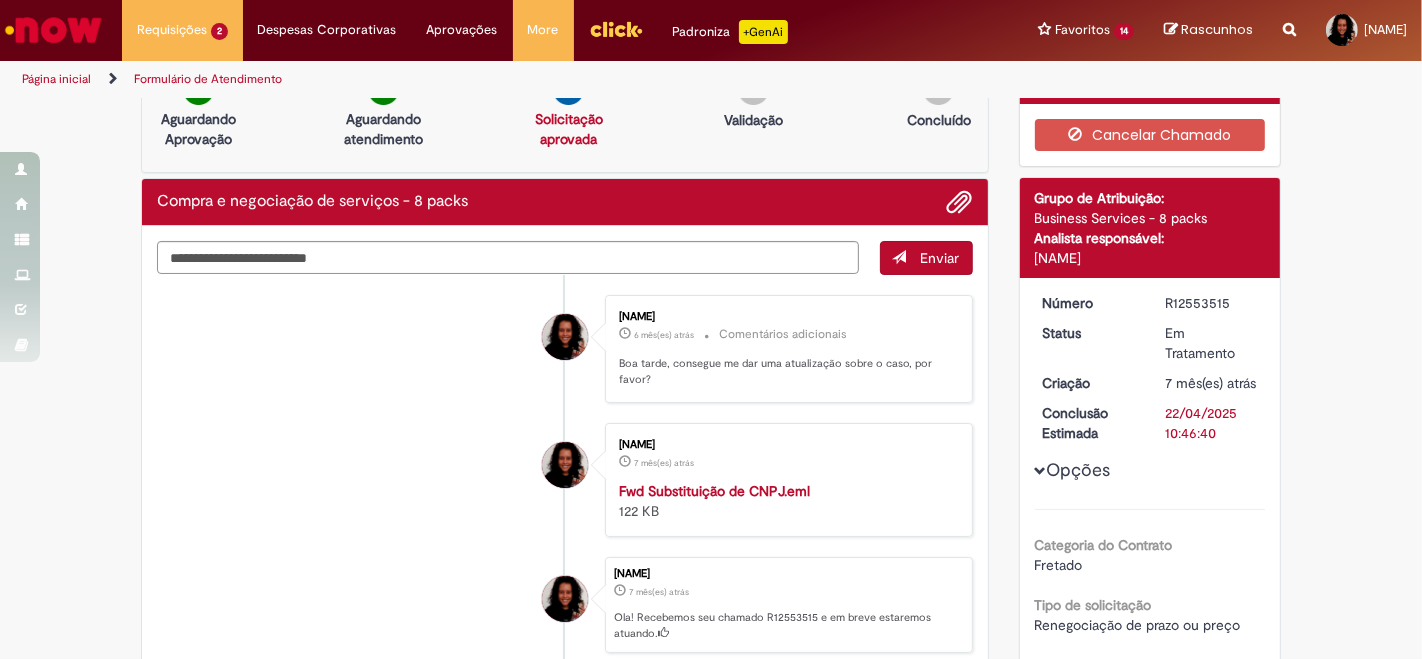 scroll, scrollTop: 0, scrollLeft: 0, axis: both 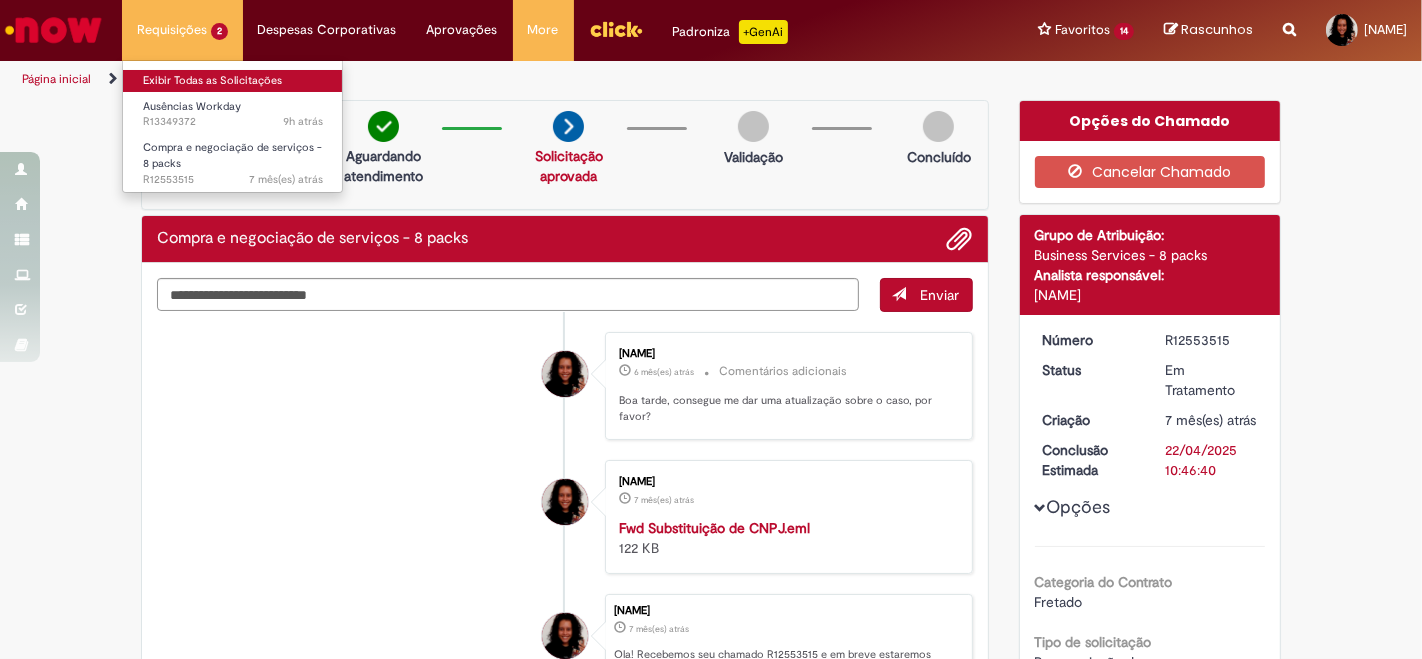 click on "Exibir Todas as Solicitações" at bounding box center (233, 81) 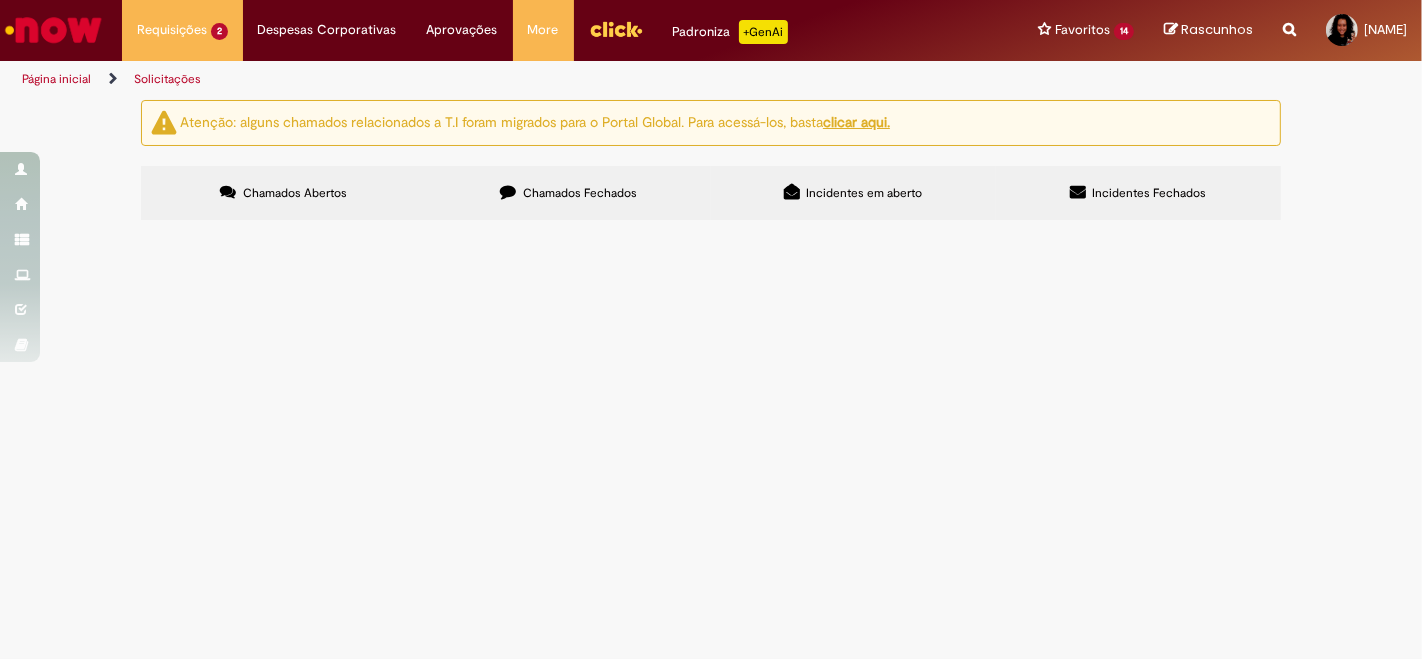 click on "Chamados Fechados" at bounding box center [580, 193] 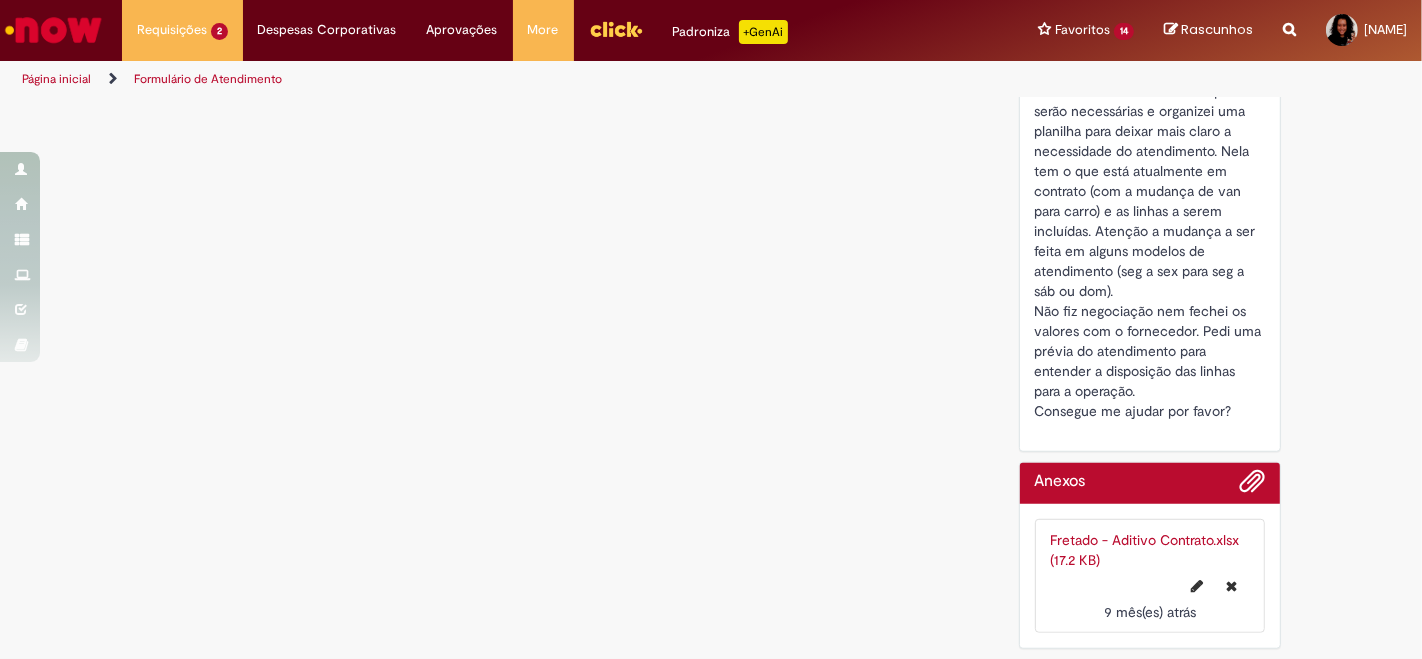 scroll, scrollTop: 0, scrollLeft: 0, axis: both 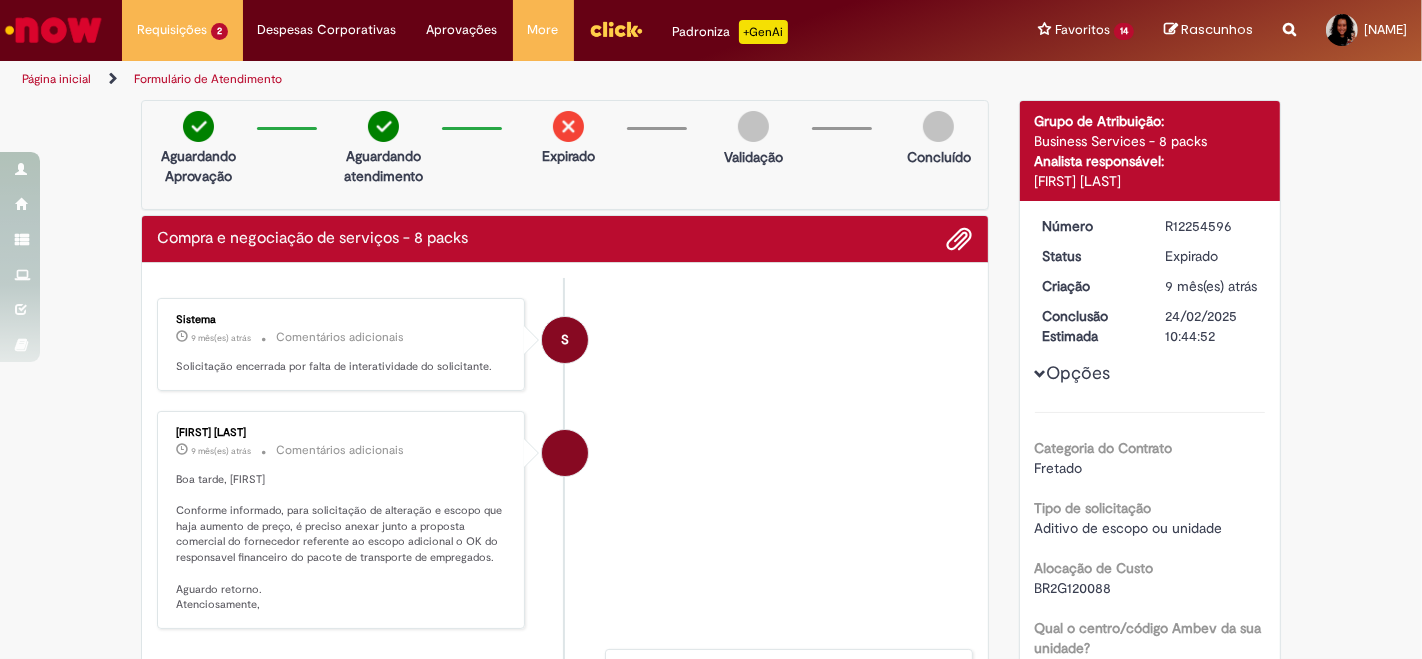 click on "BR2G120088" at bounding box center (1150, 588) 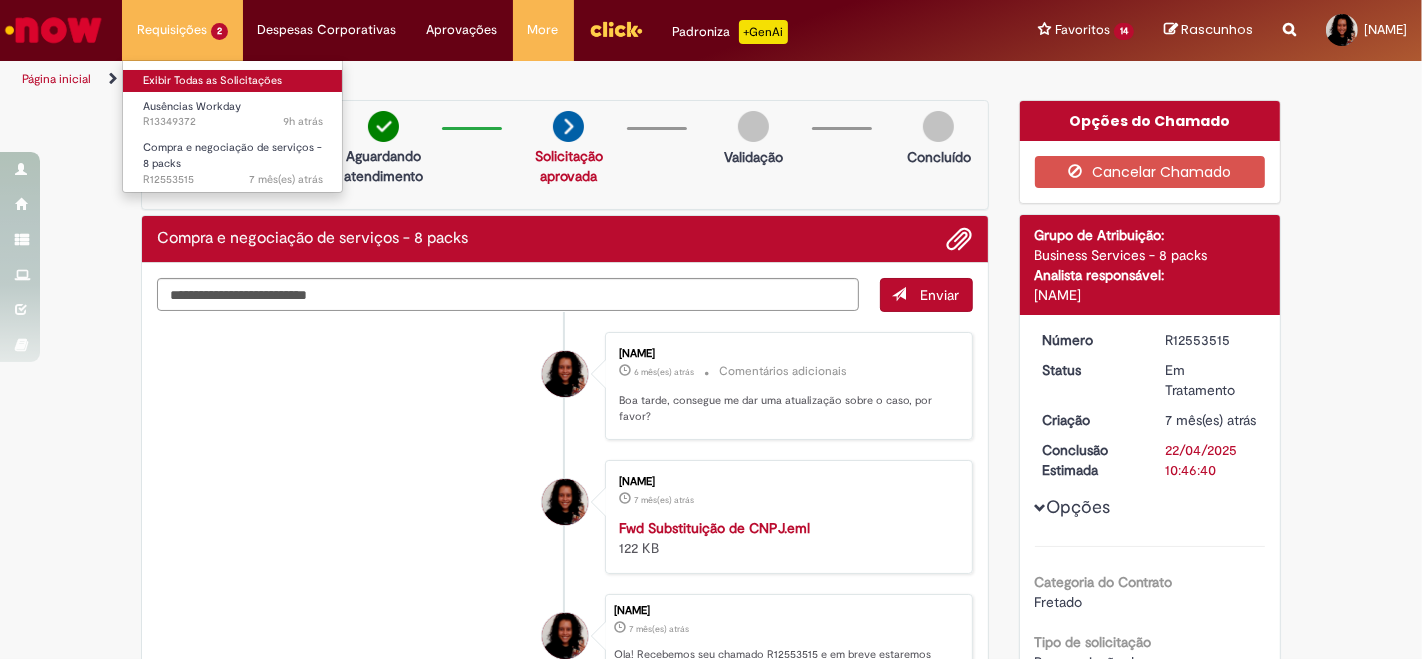 click on "Exibir Todas as Solicitações" at bounding box center [233, 81] 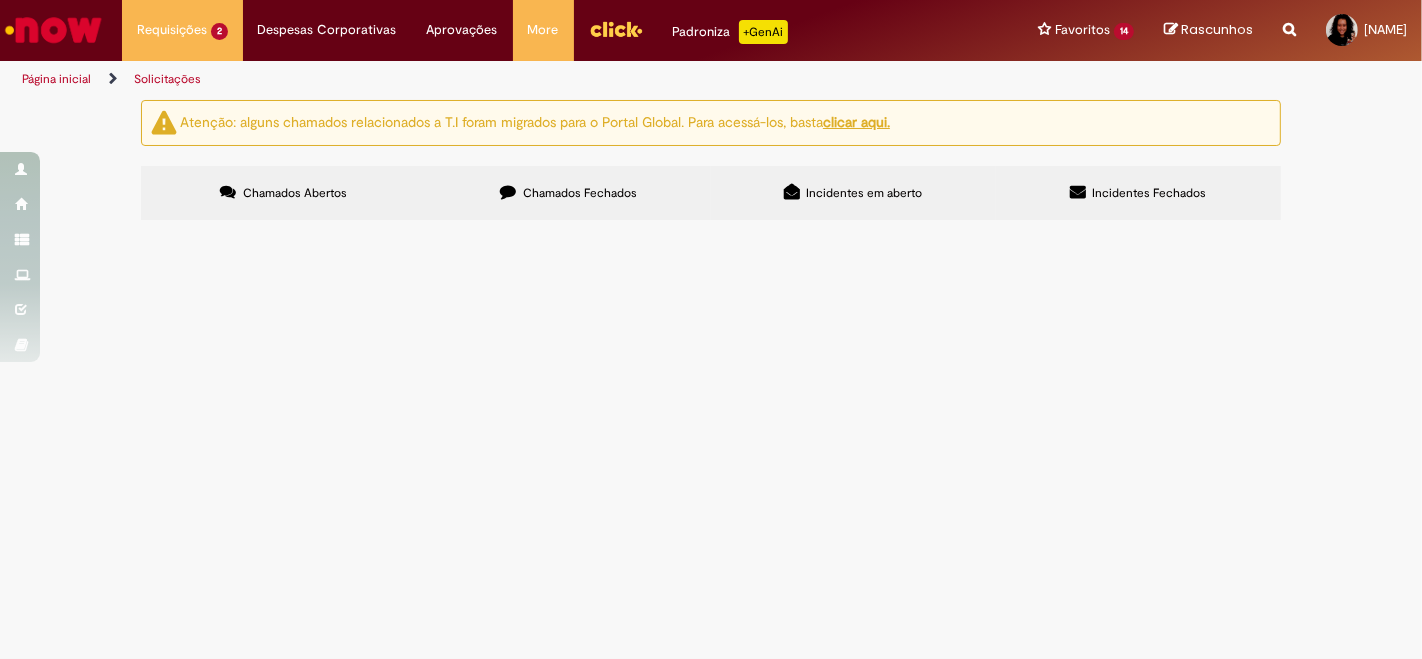click on "Chamados Fechados" at bounding box center [568, 193] 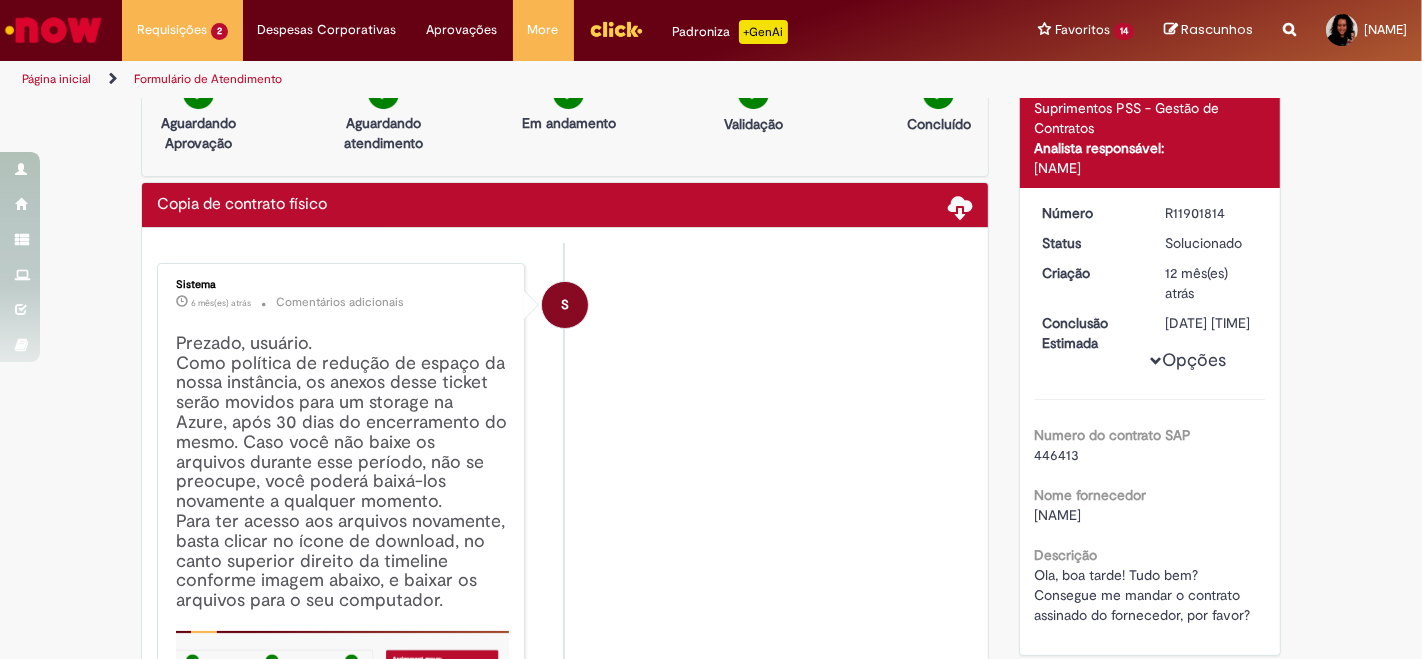 scroll, scrollTop: 2, scrollLeft: 0, axis: vertical 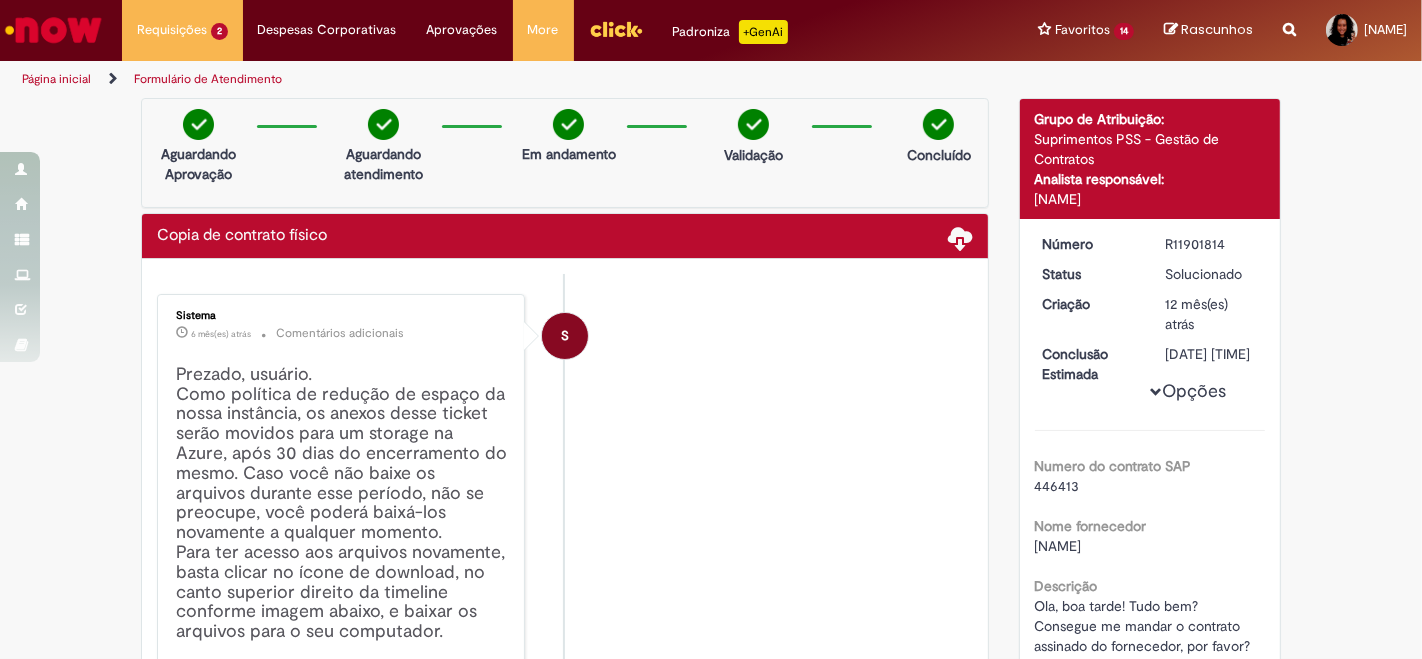 click on "R11901814" at bounding box center [1211, 244] 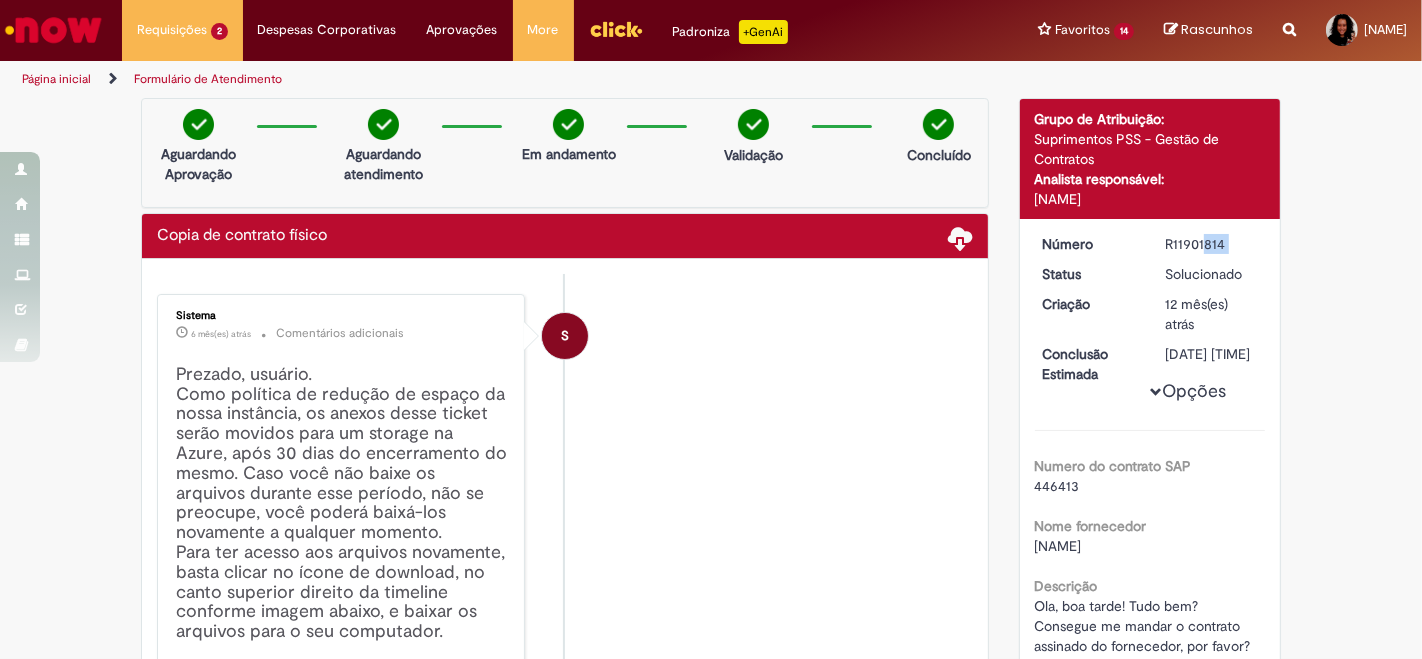 drag, startPoint x: 1161, startPoint y: 241, endPoint x: 1212, endPoint y: 239, distance: 51.0392 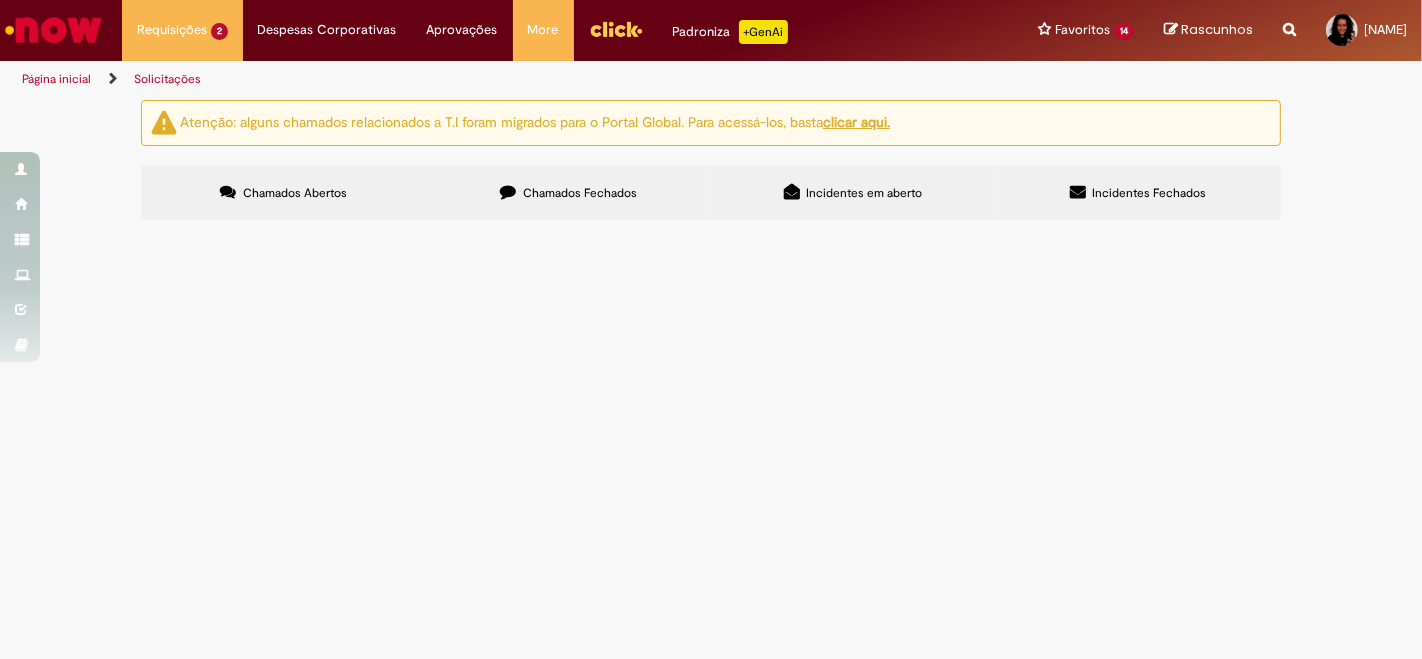 scroll, scrollTop: 0, scrollLeft: 0, axis: both 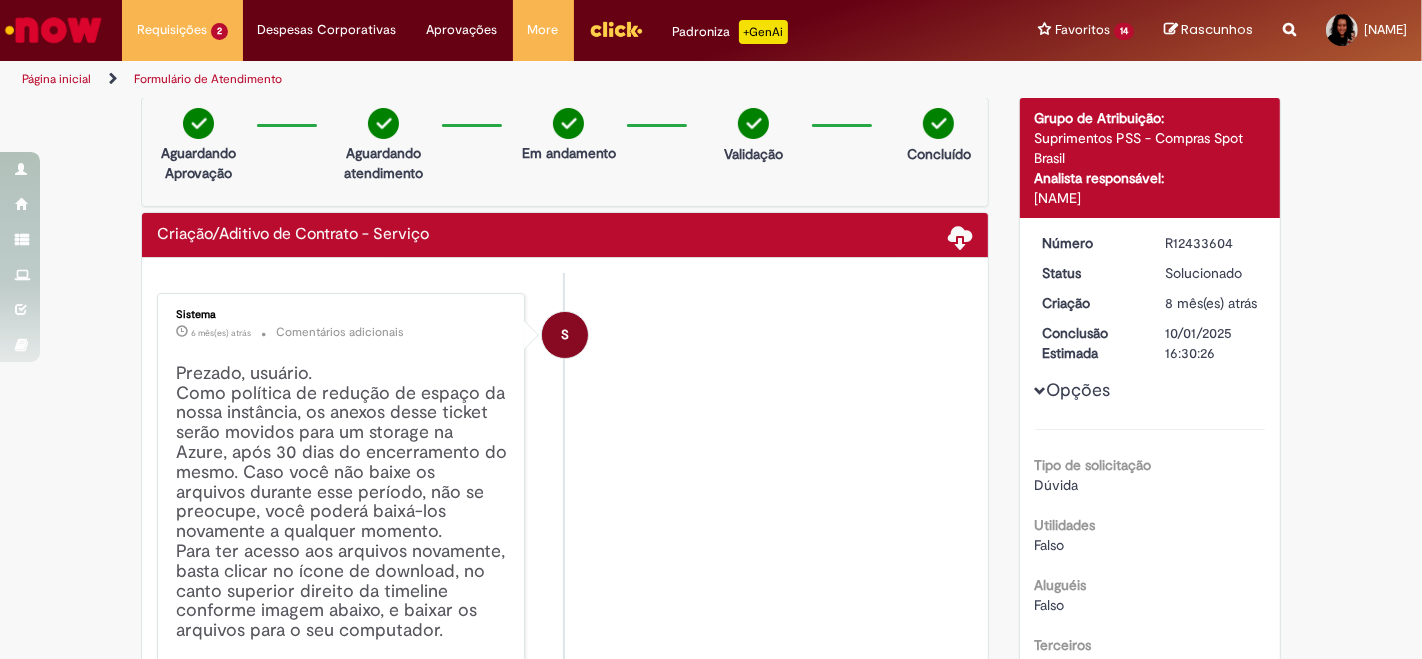 drag, startPoint x: 1156, startPoint y: 242, endPoint x: 1225, endPoint y: 242, distance: 69 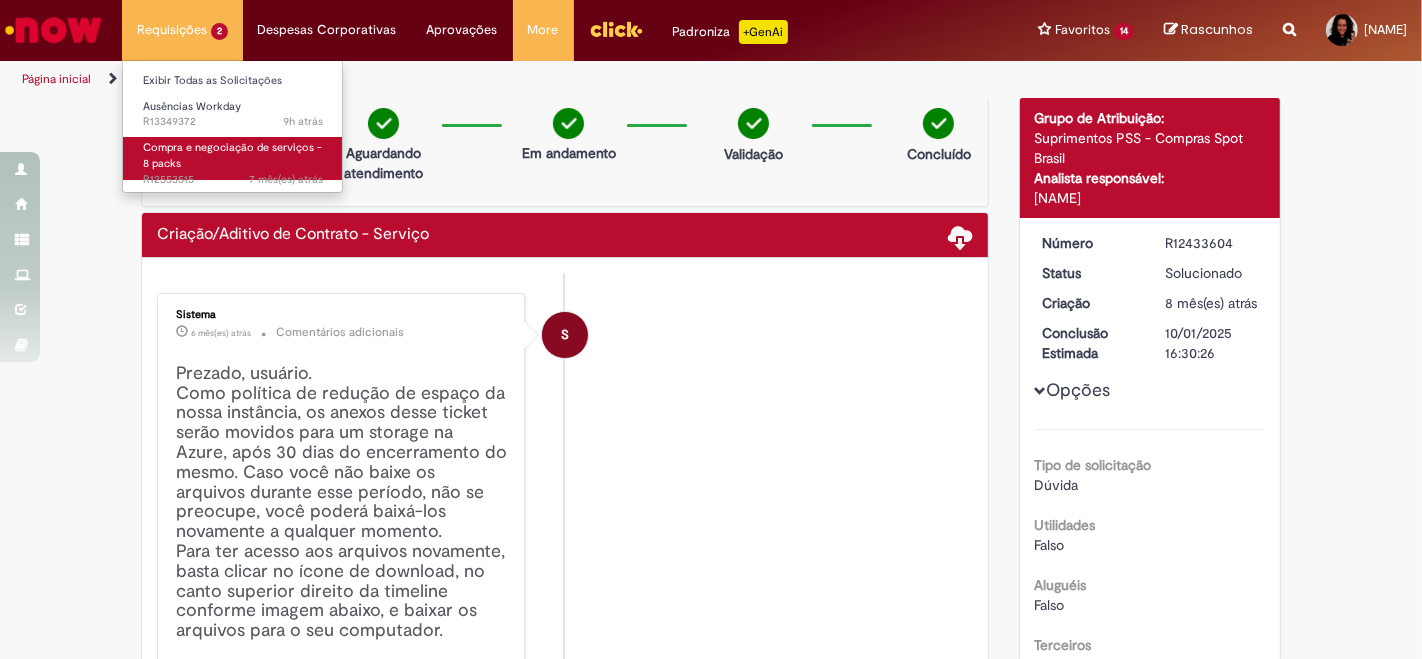 click on "Compra e negociação de serviços - 8 packs" at bounding box center (232, 155) 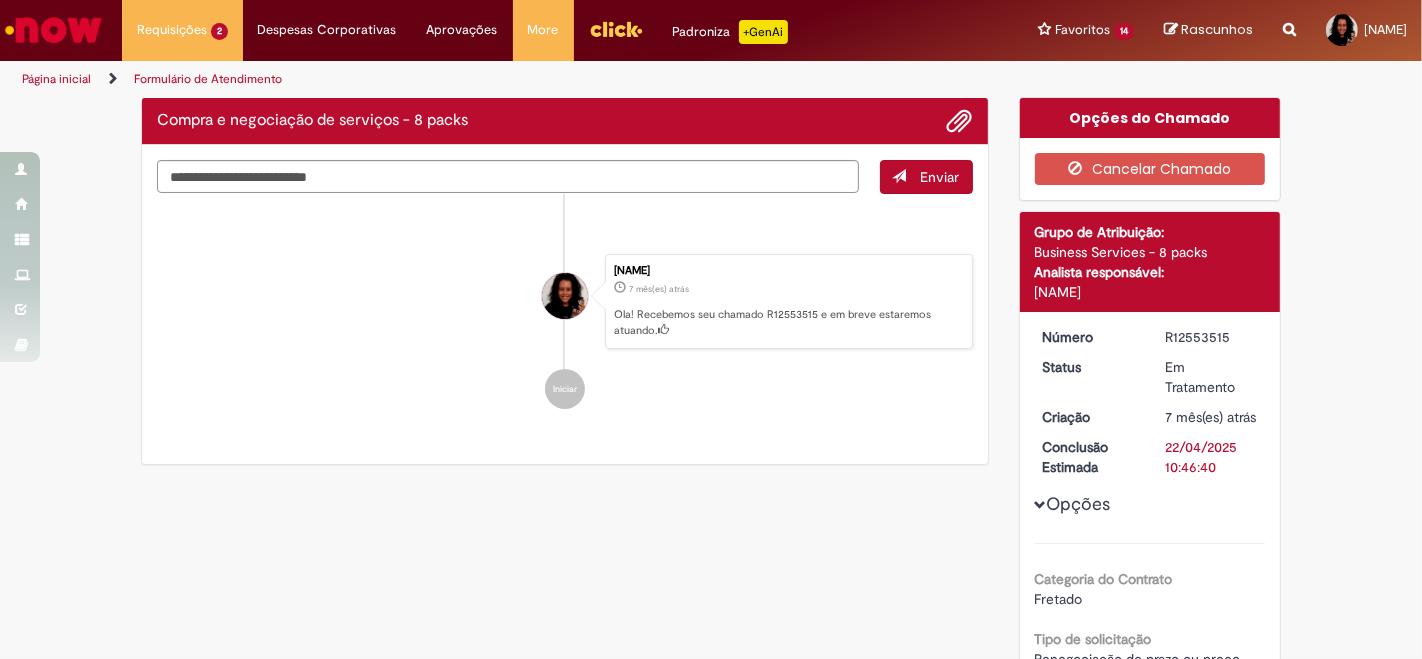 scroll, scrollTop: 0, scrollLeft: 0, axis: both 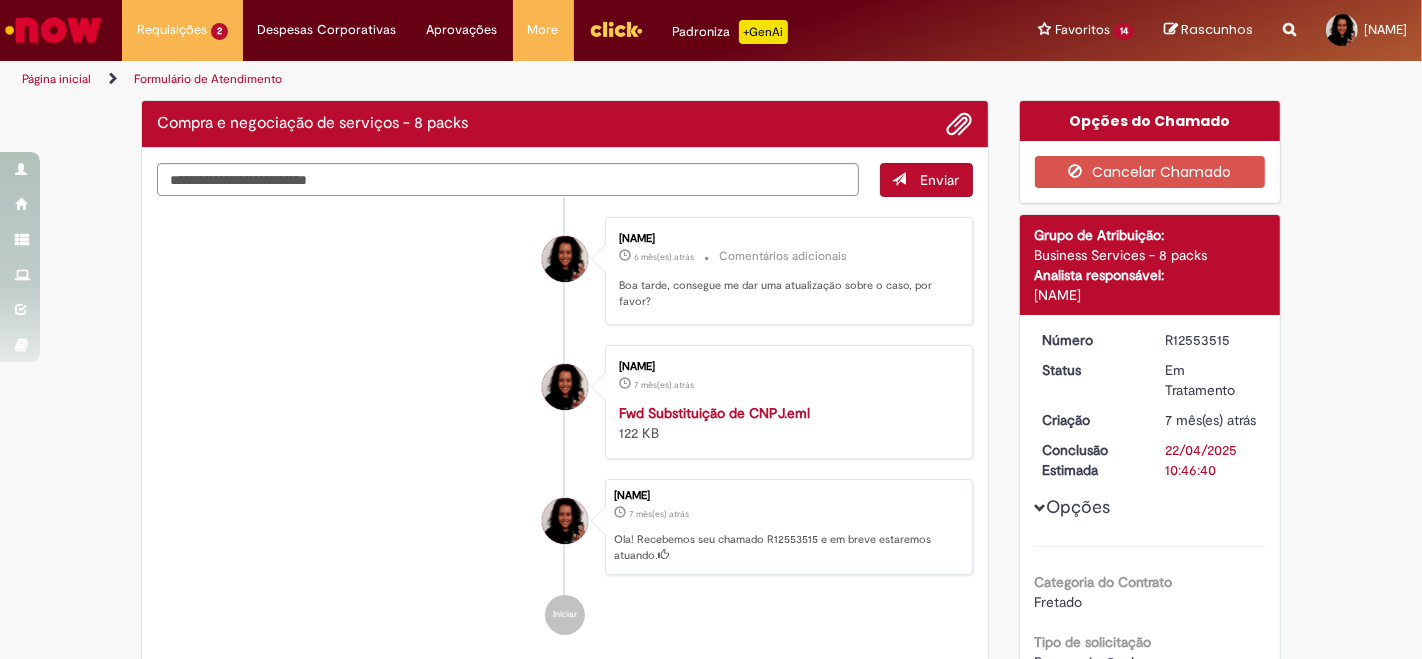 drag, startPoint x: 1157, startPoint y: 350, endPoint x: 1174, endPoint y: 352, distance: 17.117243 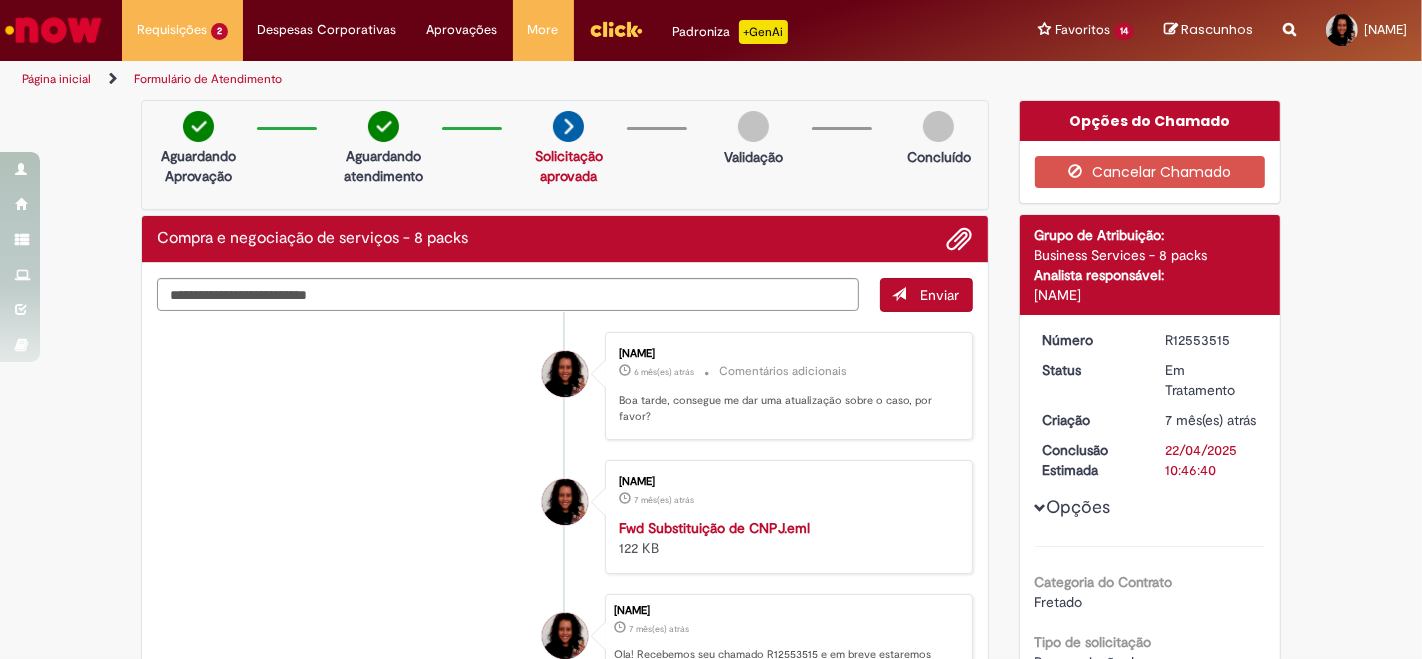 copy on "R12553515" 